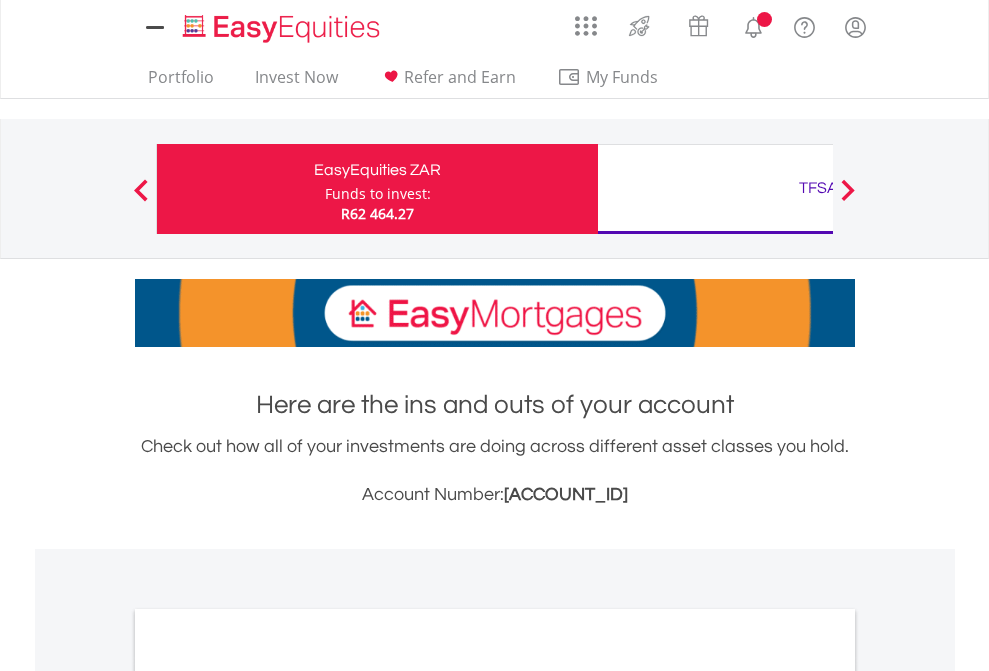 scroll, scrollTop: 0, scrollLeft: 0, axis: both 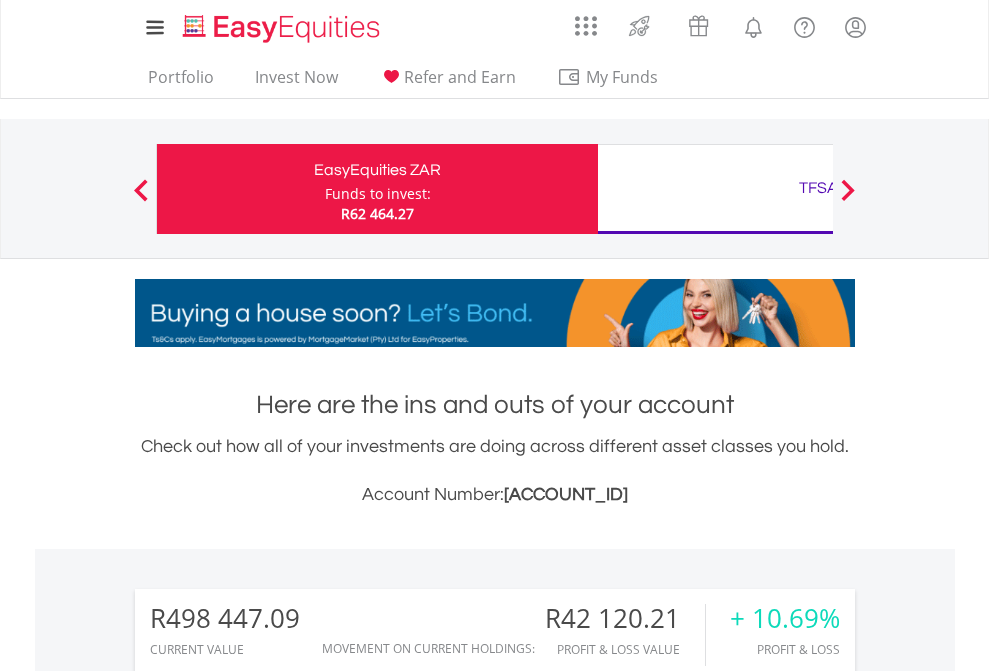 click on "Funds to invest:" at bounding box center [378, 194] 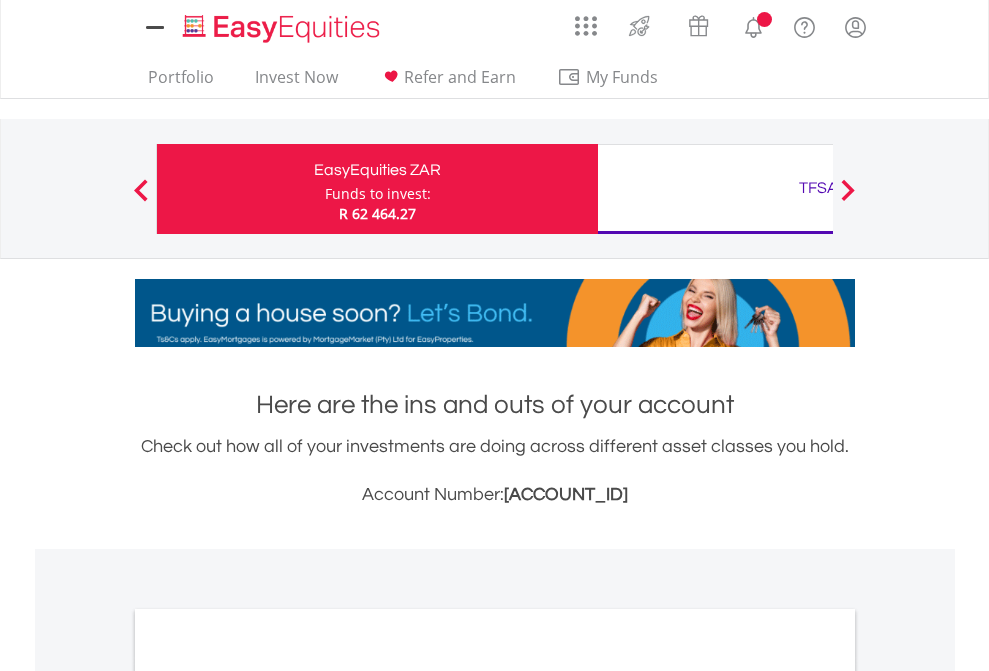 scroll, scrollTop: 0, scrollLeft: 0, axis: both 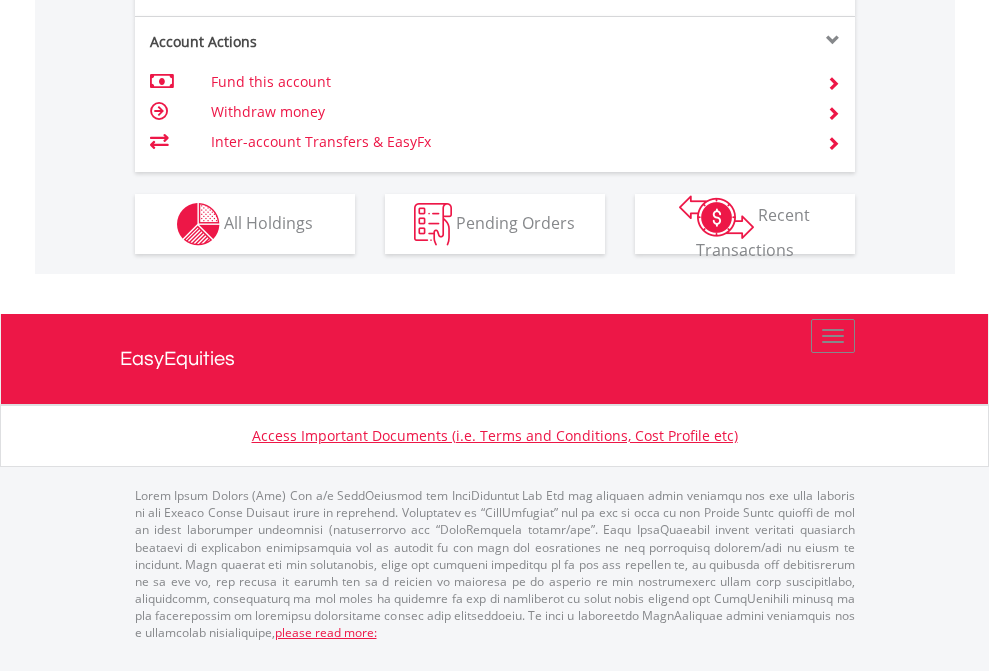 click on "Investment types" at bounding box center (706, -377) 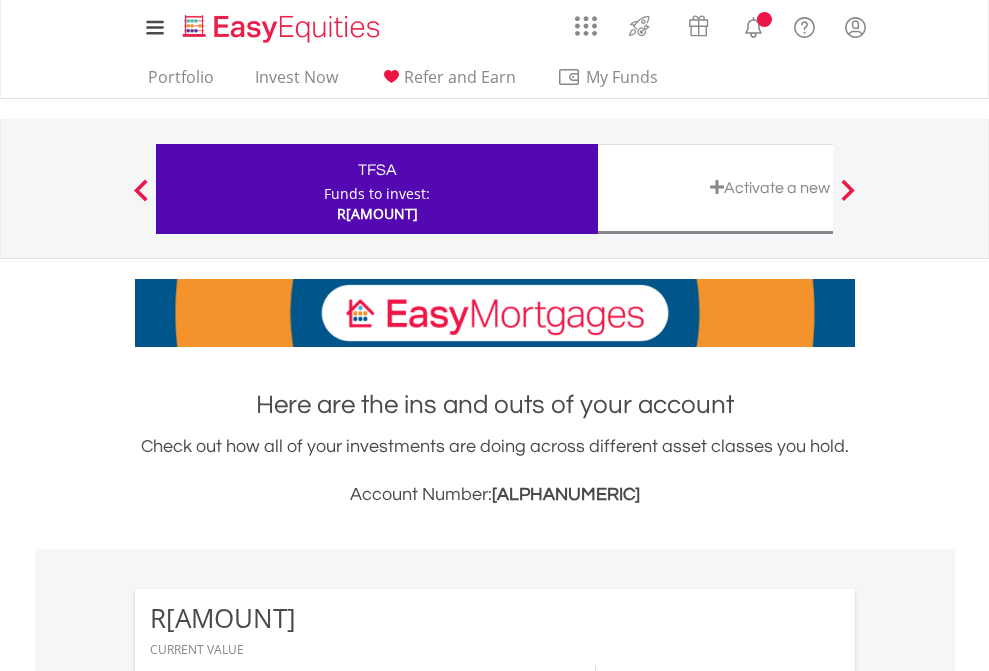 scroll, scrollTop: 0, scrollLeft: 0, axis: both 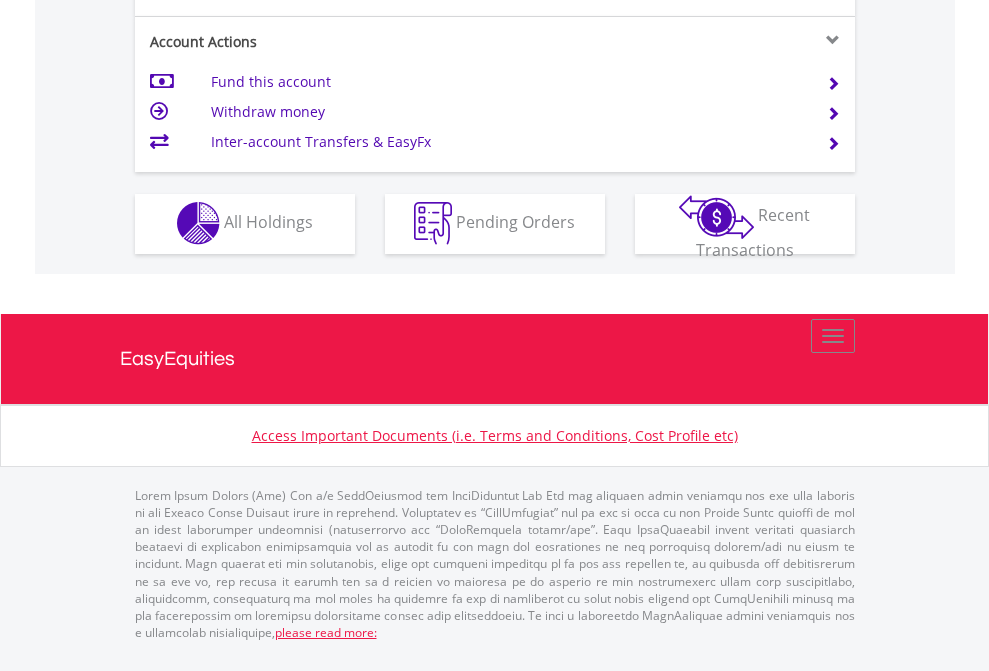 click on "Investment types" at bounding box center (706, -337) 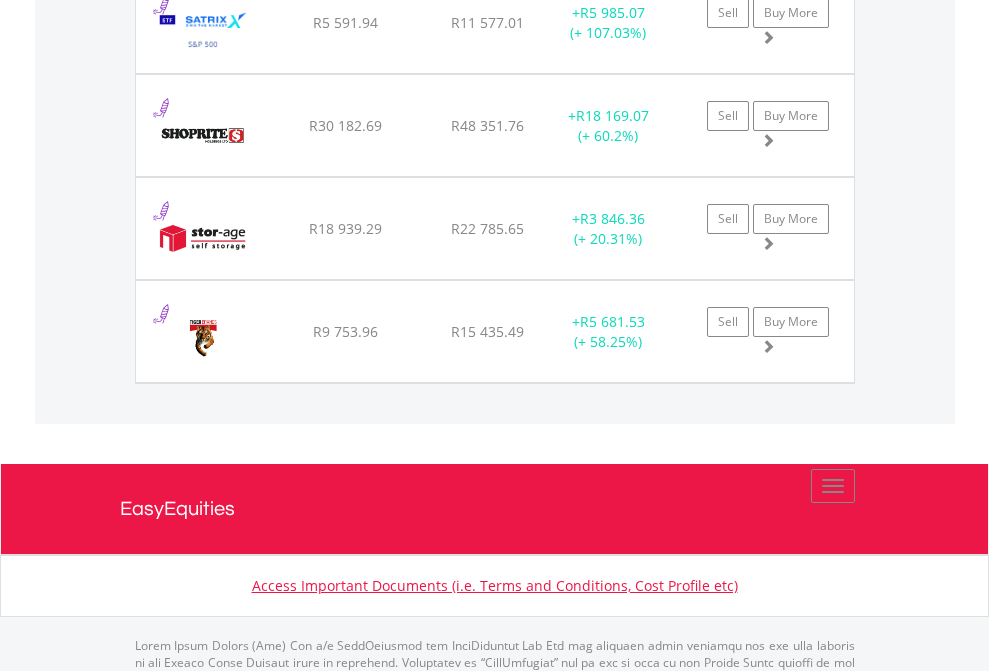 scroll, scrollTop: 2345, scrollLeft: 0, axis: vertical 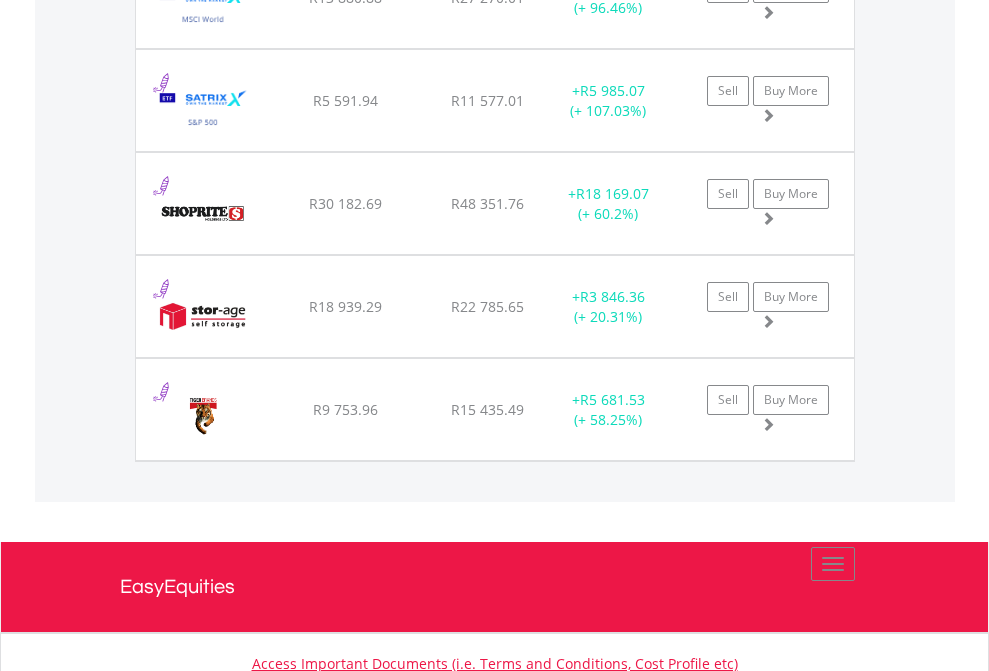 click on "TFSA" at bounding box center (818, -2157) 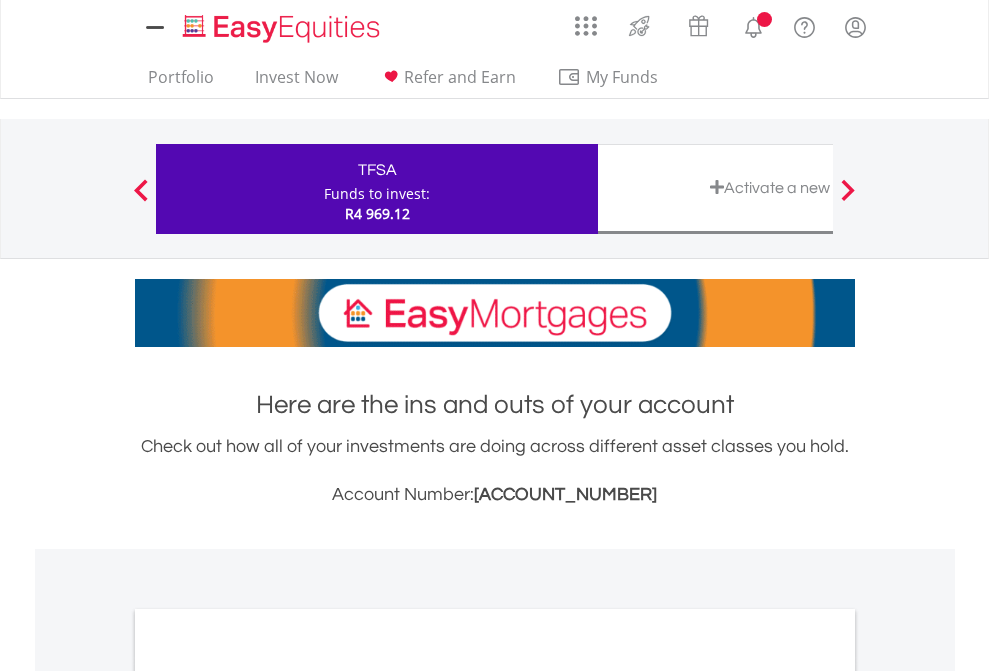 click on "All Holdings" at bounding box center (268, 1096) 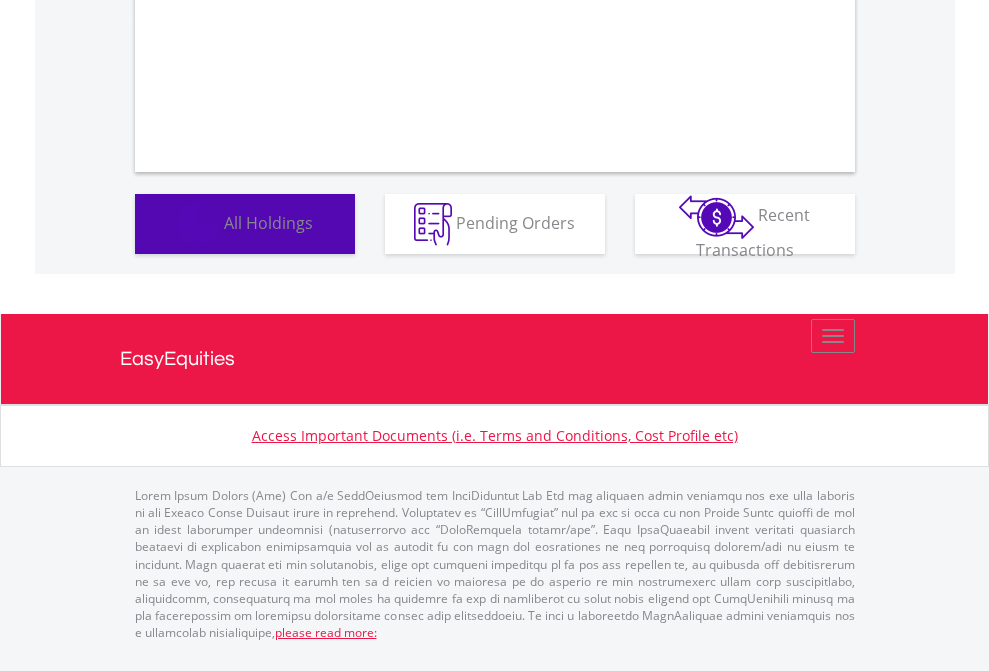 scroll, scrollTop: 1202, scrollLeft: 0, axis: vertical 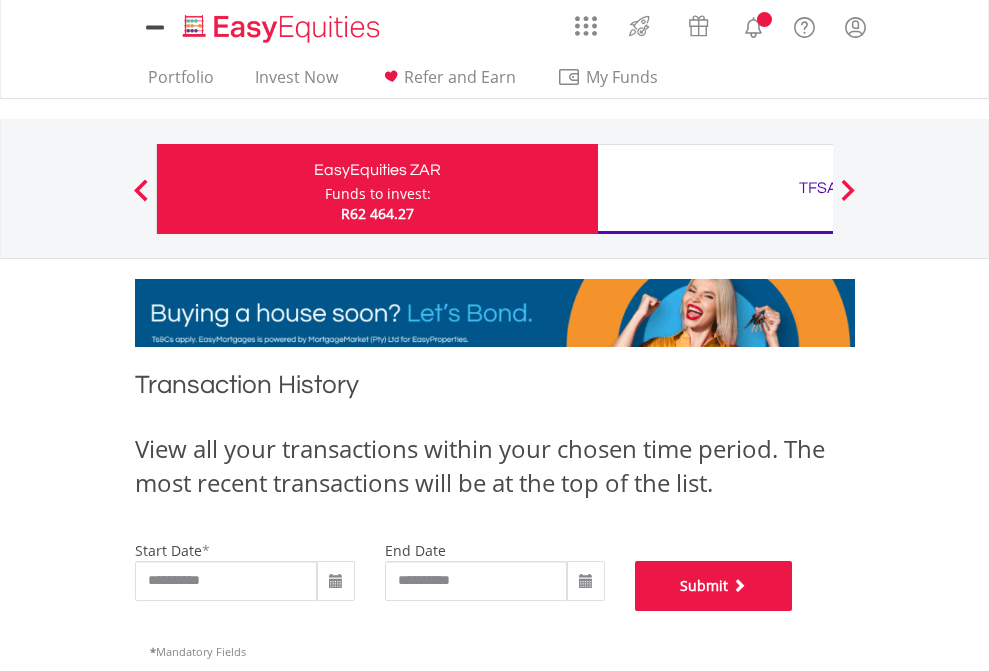 click on "Submit" at bounding box center (714, 586) 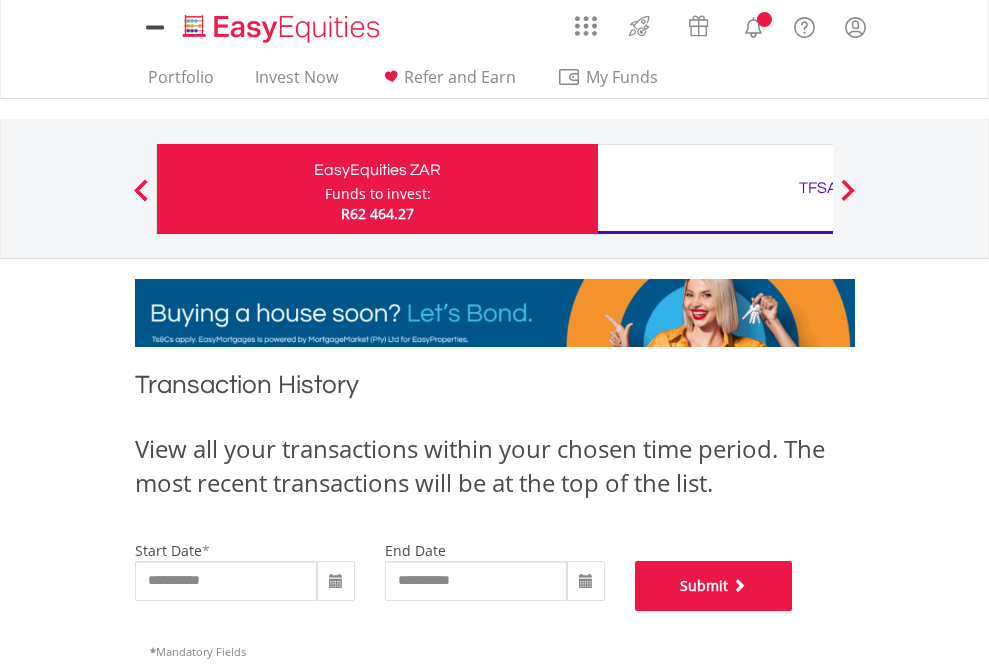 scroll, scrollTop: 811, scrollLeft: 0, axis: vertical 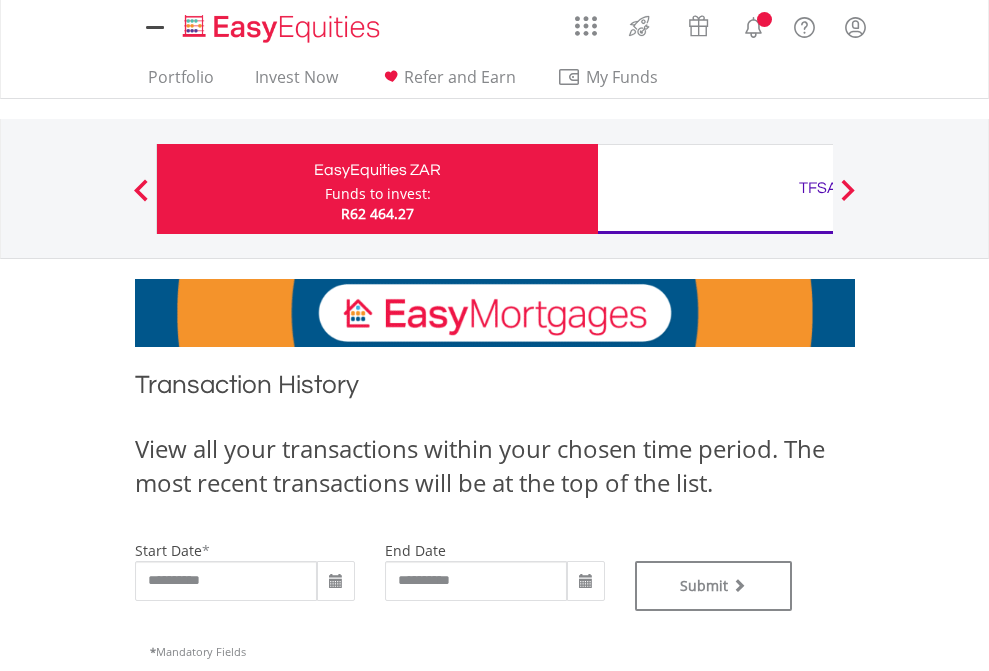 click on "TFSA" at bounding box center (818, 188) 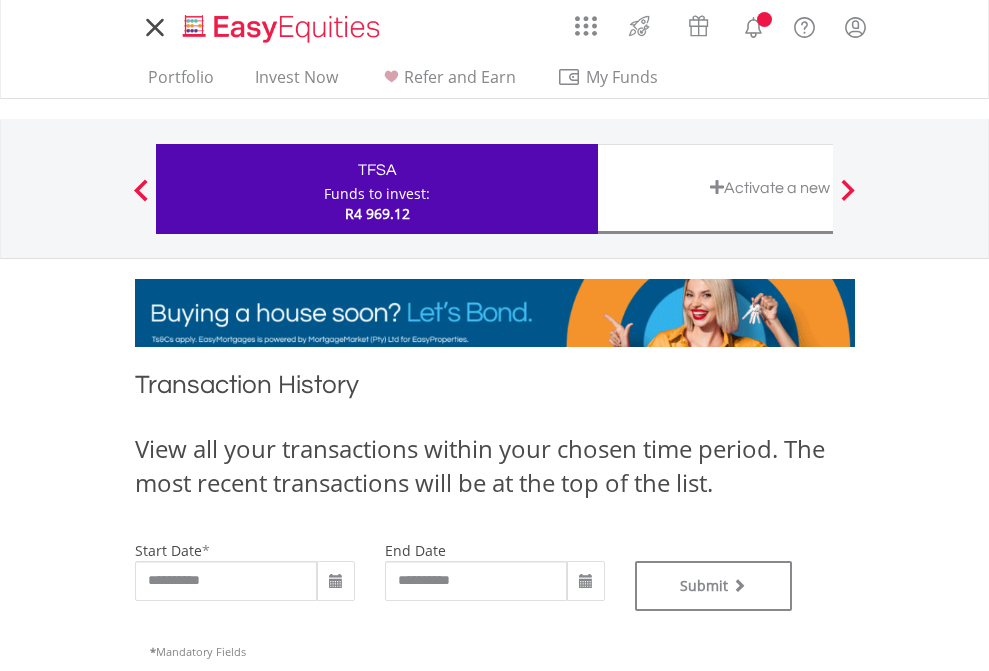 scroll, scrollTop: 0, scrollLeft: 0, axis: both 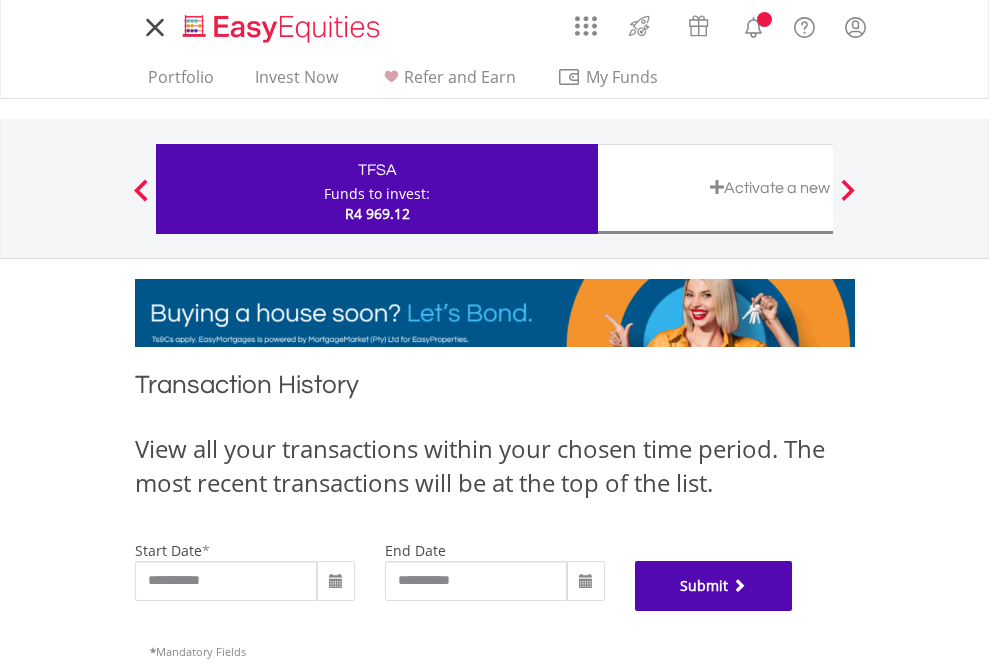 click on "Submit" at bounding box center [714, 586] 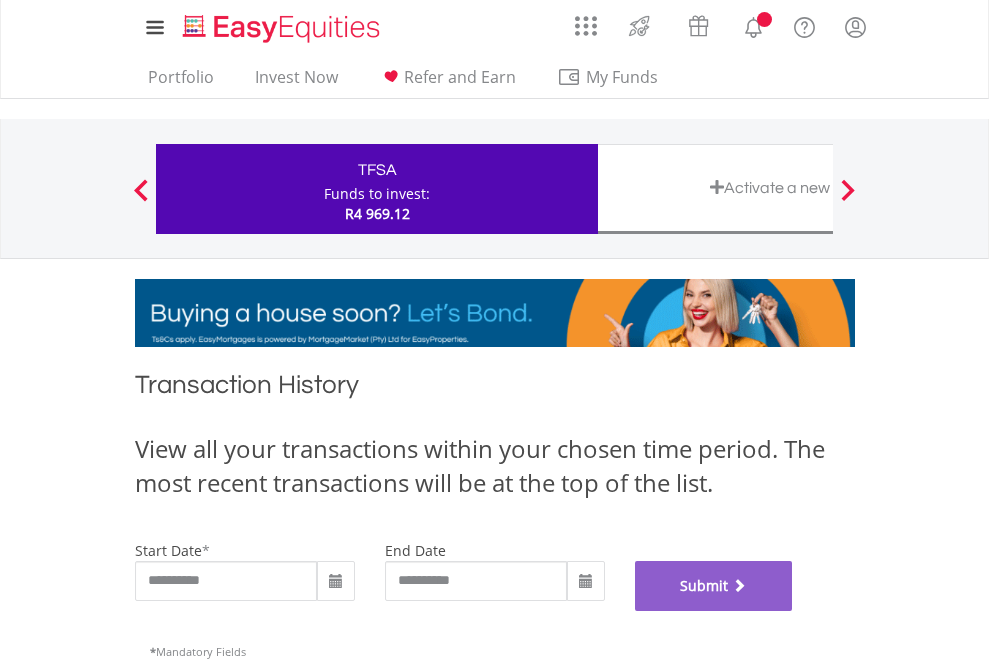 scroll, scrollTop: 811, scrollLeft: 0, axis: vertical 